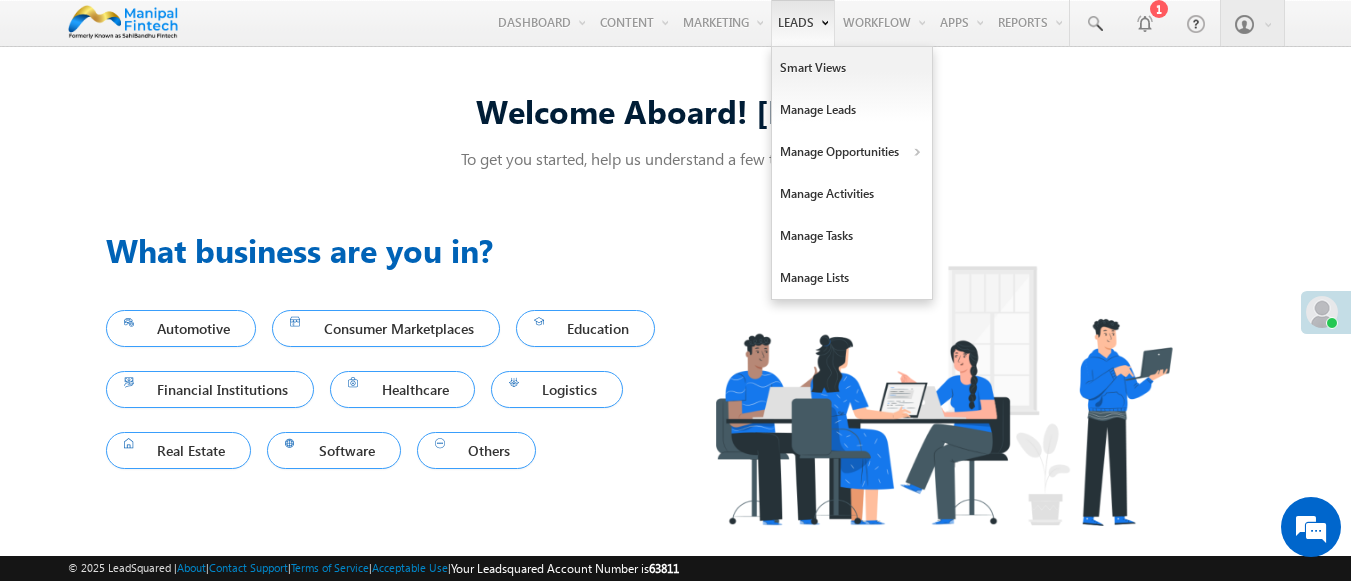 scroll, scrollTop: 13, scrollLeft: 0, axis: vertical 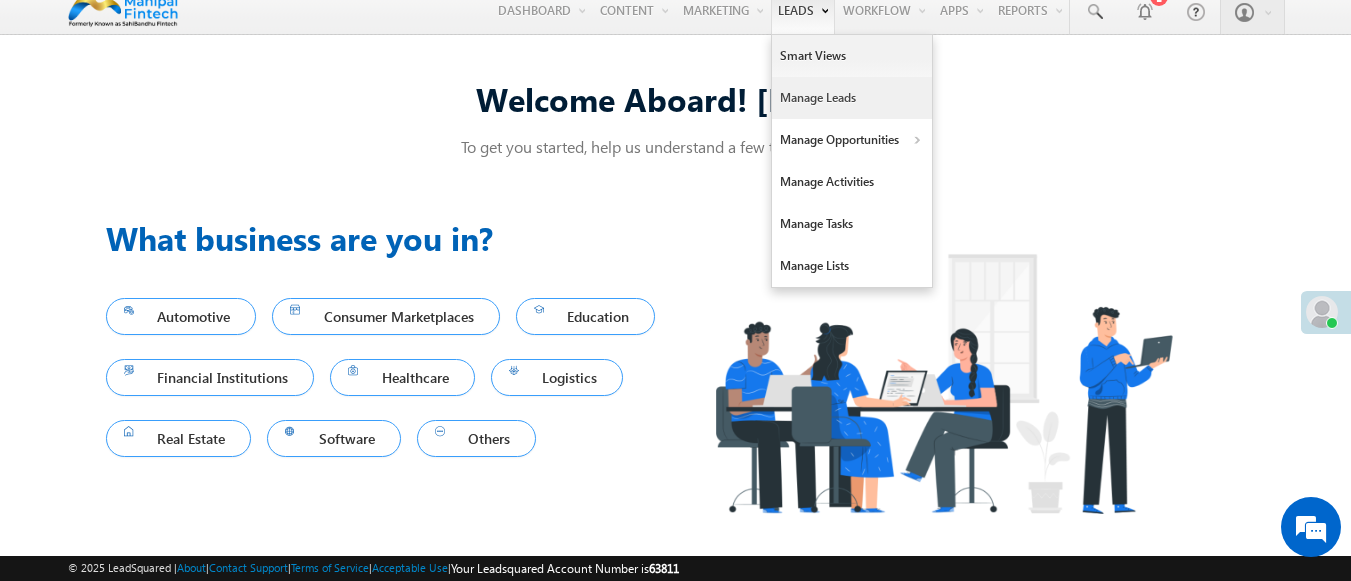 click on "Manage Leads" at bounding box center [852, 98] 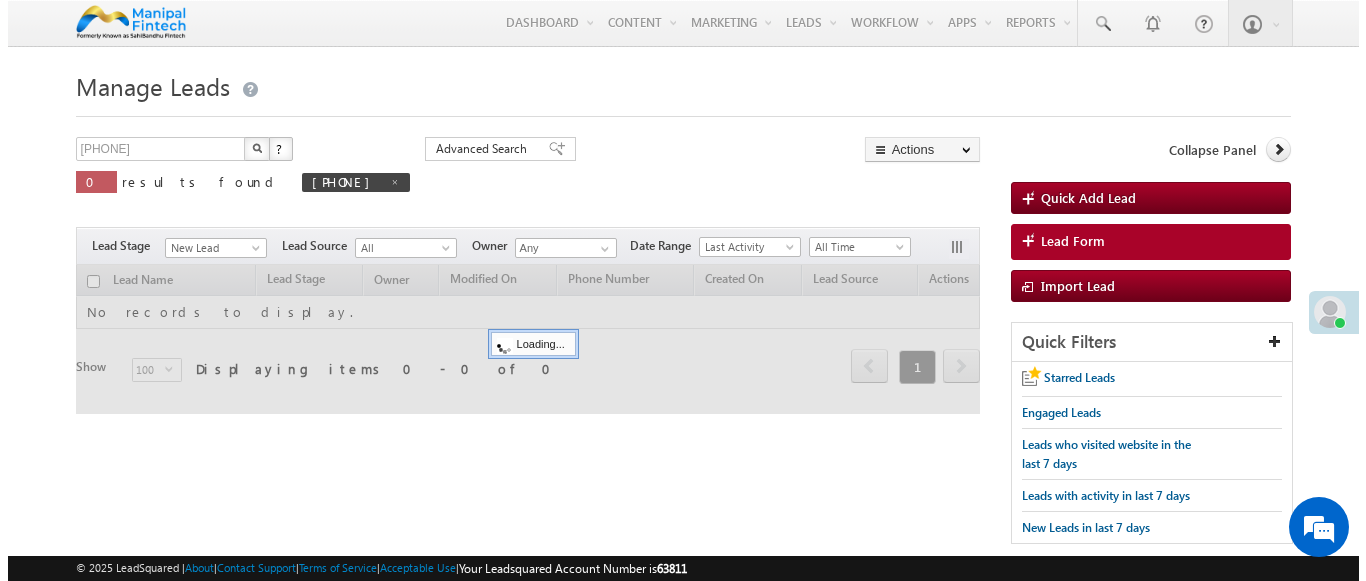 scroll, scrollTop: 0, scrollLeft: 0, axis: both 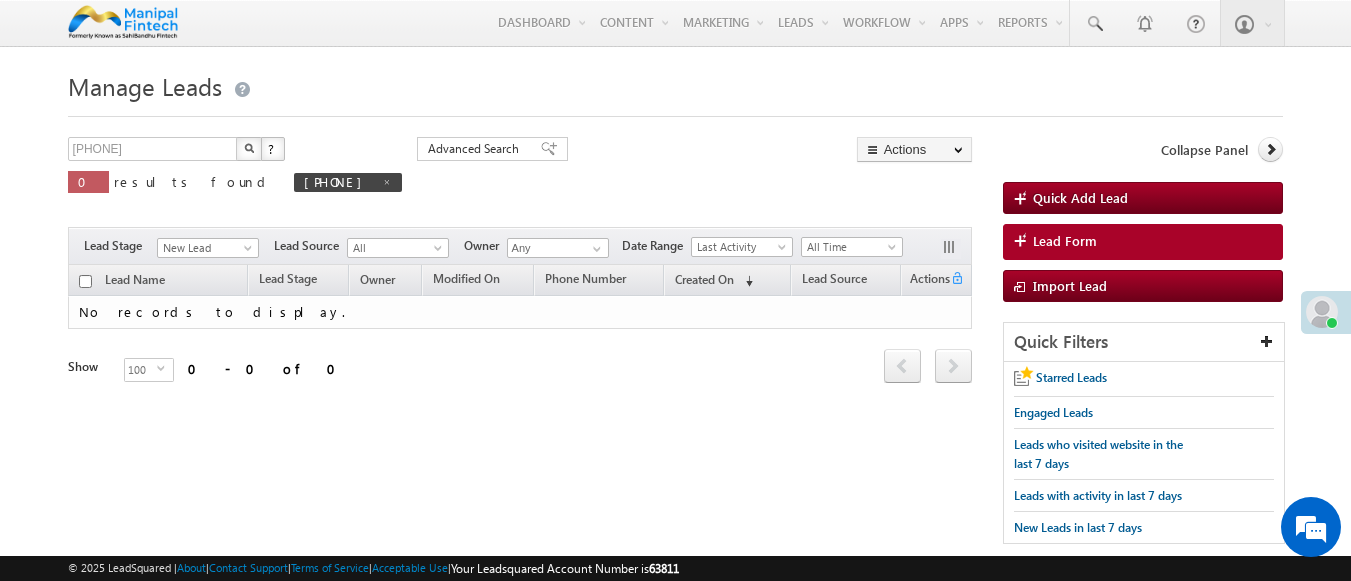 click on "Lead Form" at bounding box center [1065, 241] 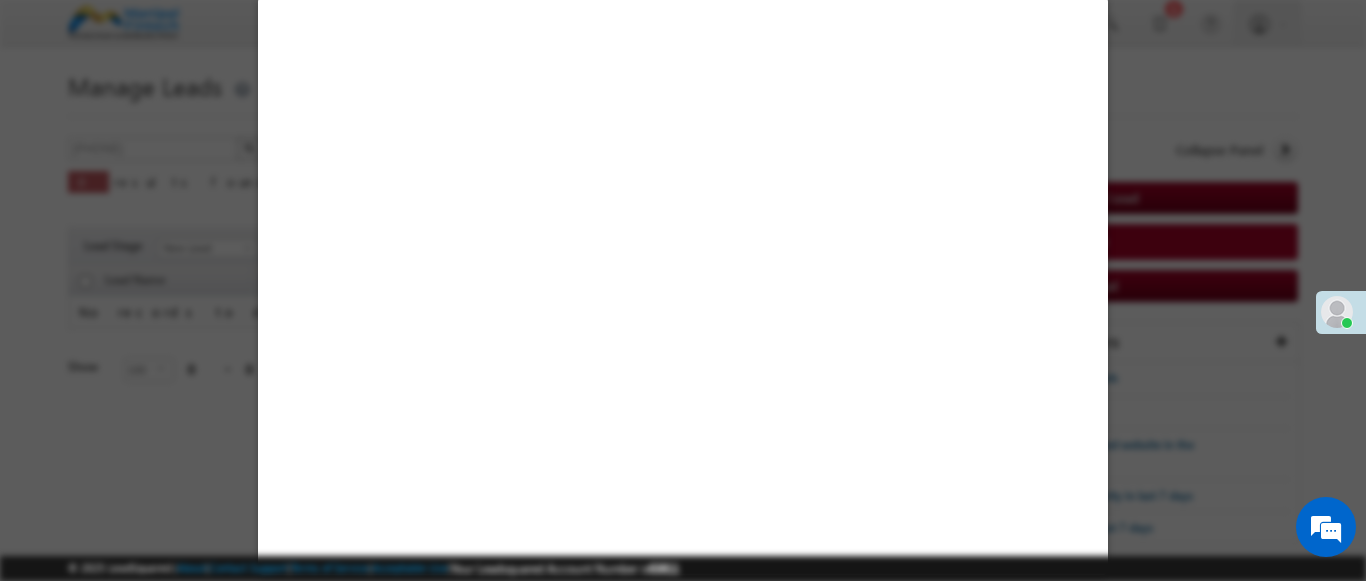 select on "Open" 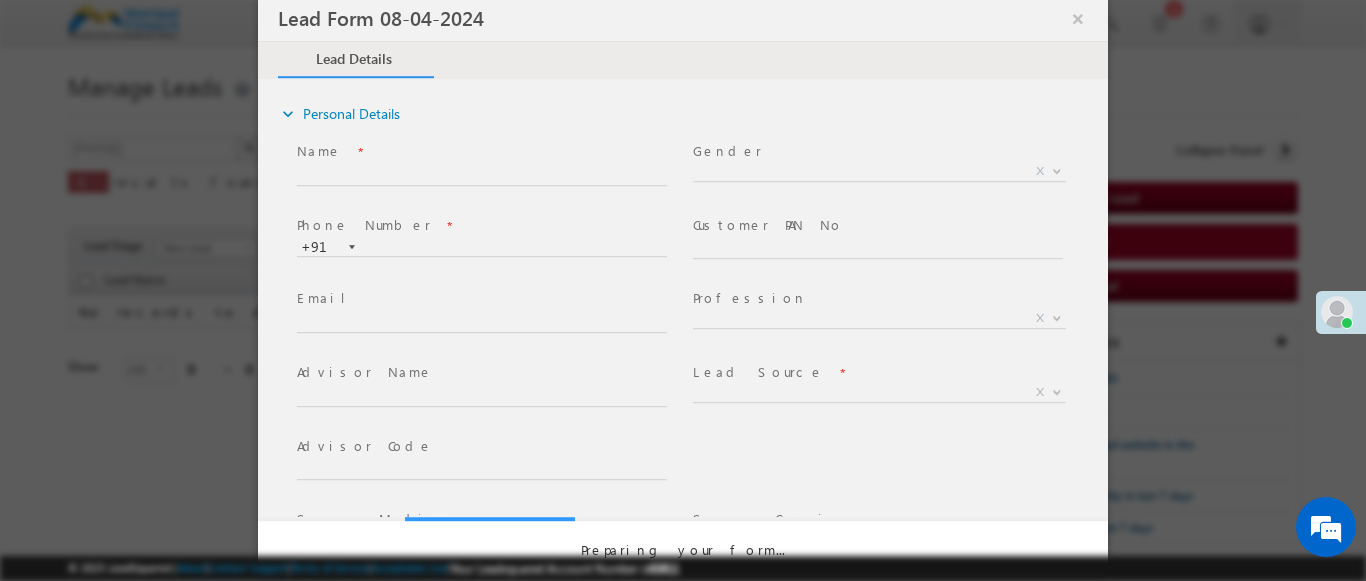 scroll, scrollTop: 0, scrollLeft: 0, axis: both 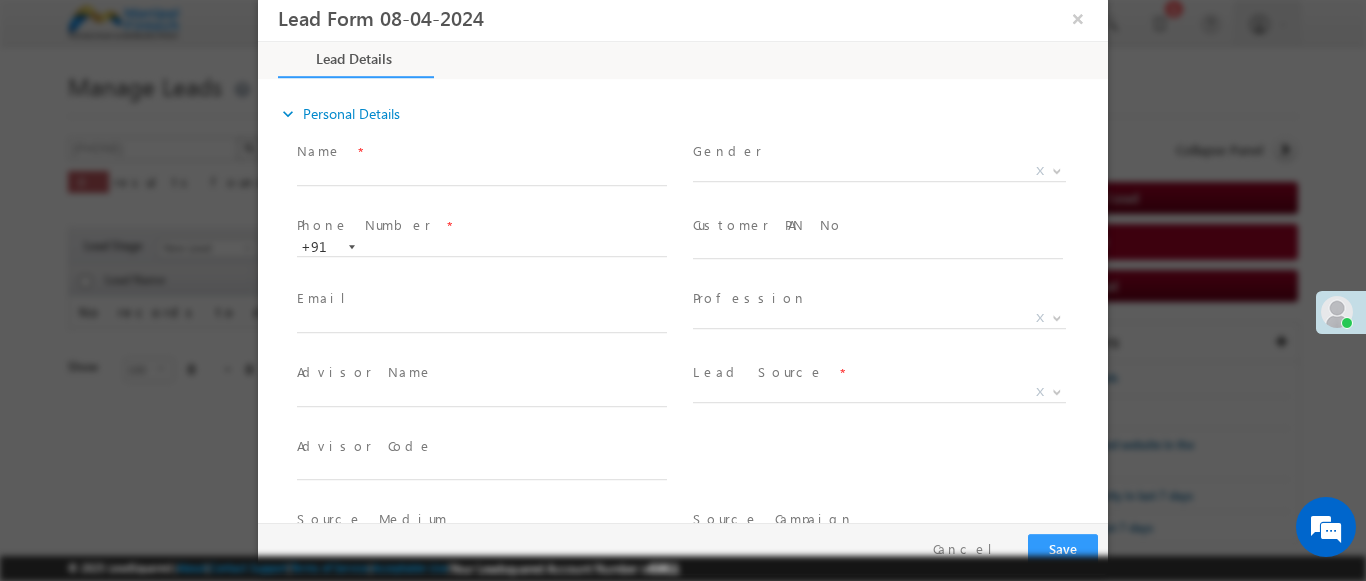 type on "07/24/25 10:36 PM" 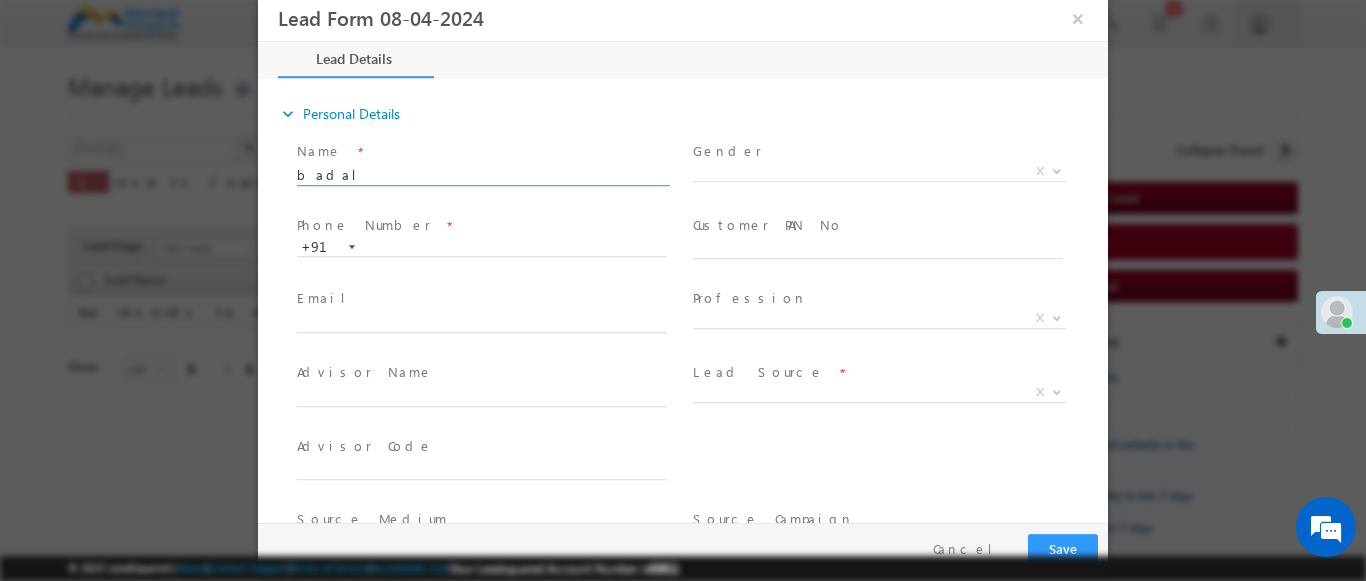 type on "badal" 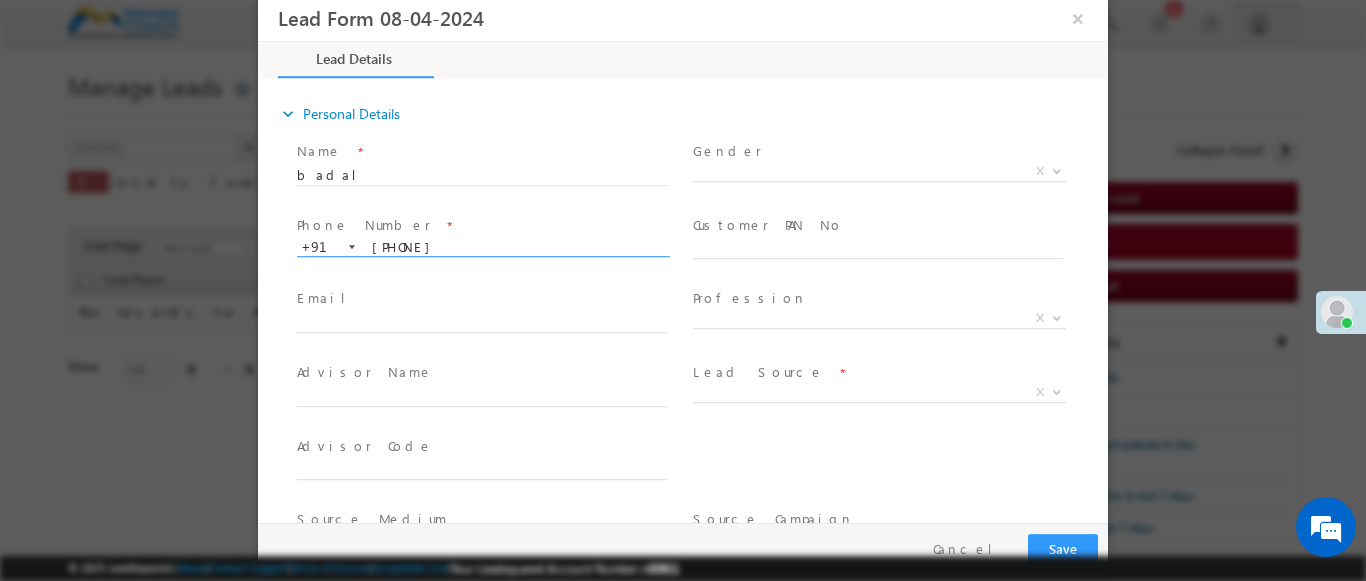 type on "[PHONE]" 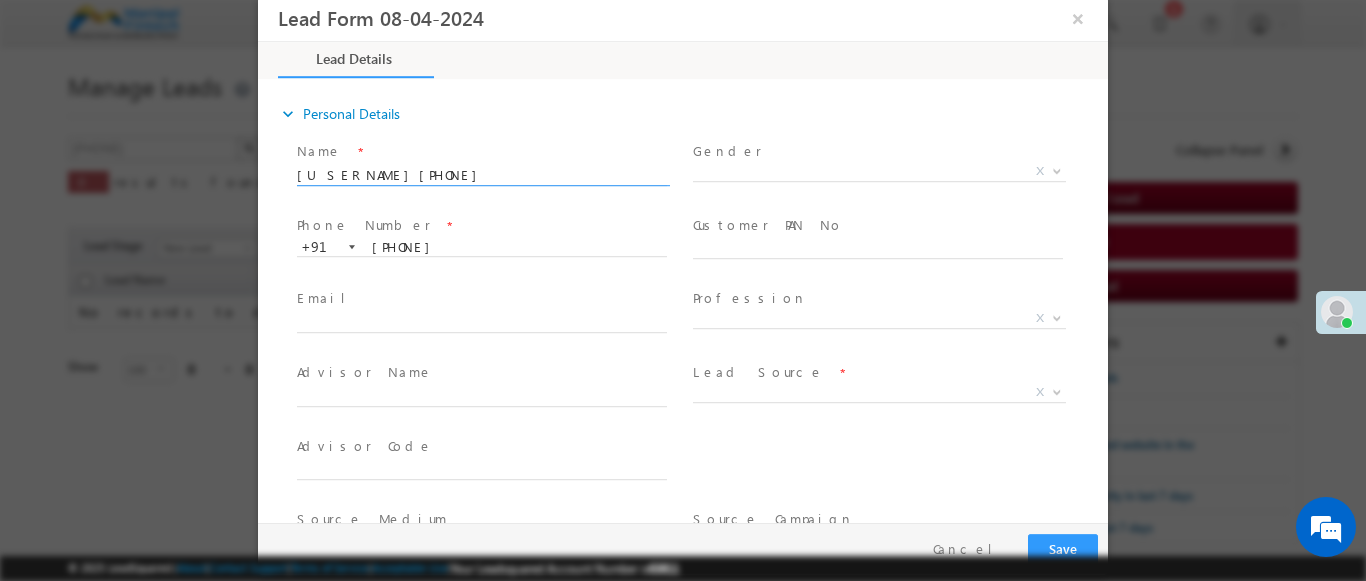 type on "[PHONE]" 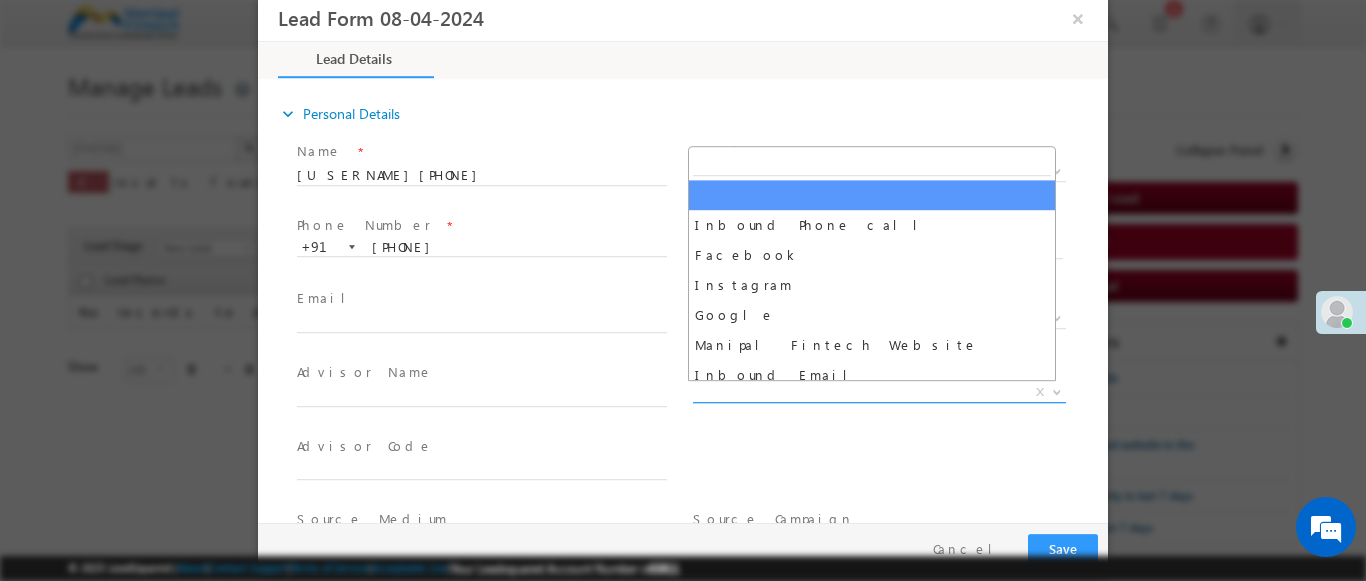 scroll, scrollTop: 1570, scrollLeft: 0, axis: vertical 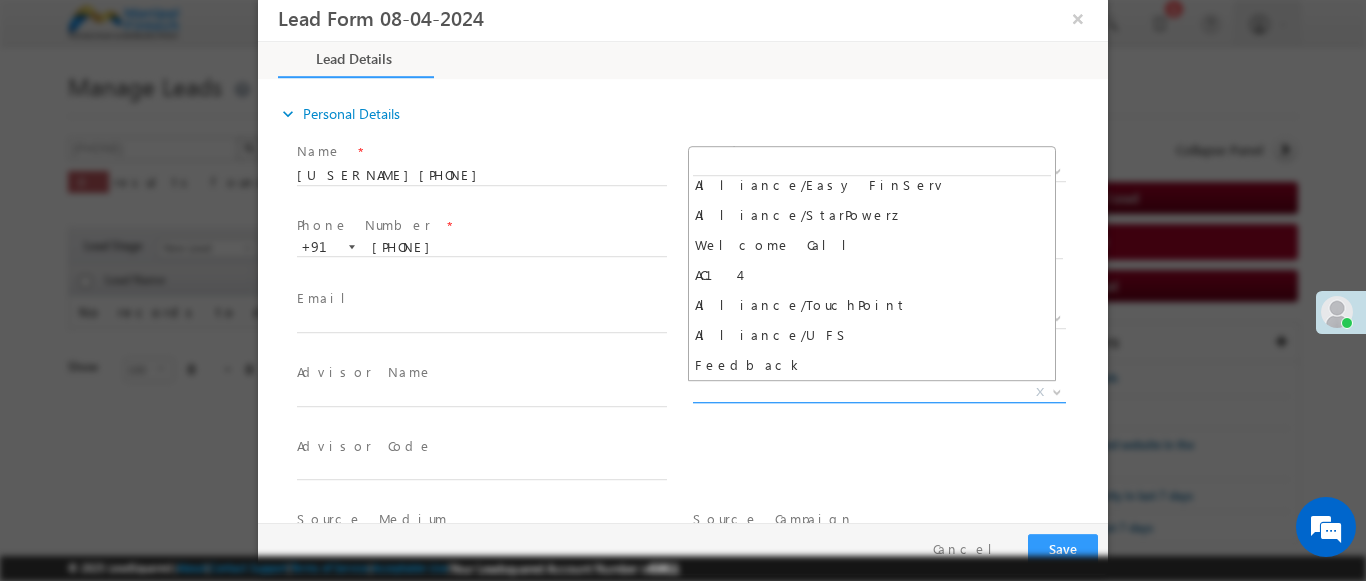 select on "Feedback" 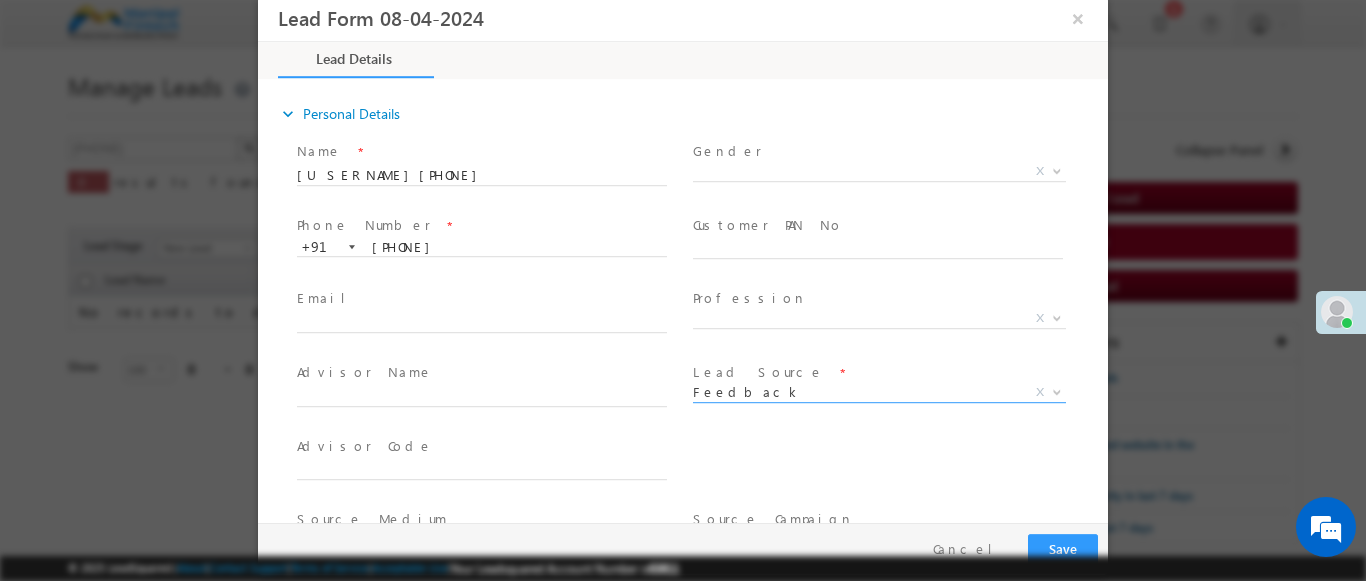 scroll, scrollTop: 315, scrollLeft: 0, axis: vertical 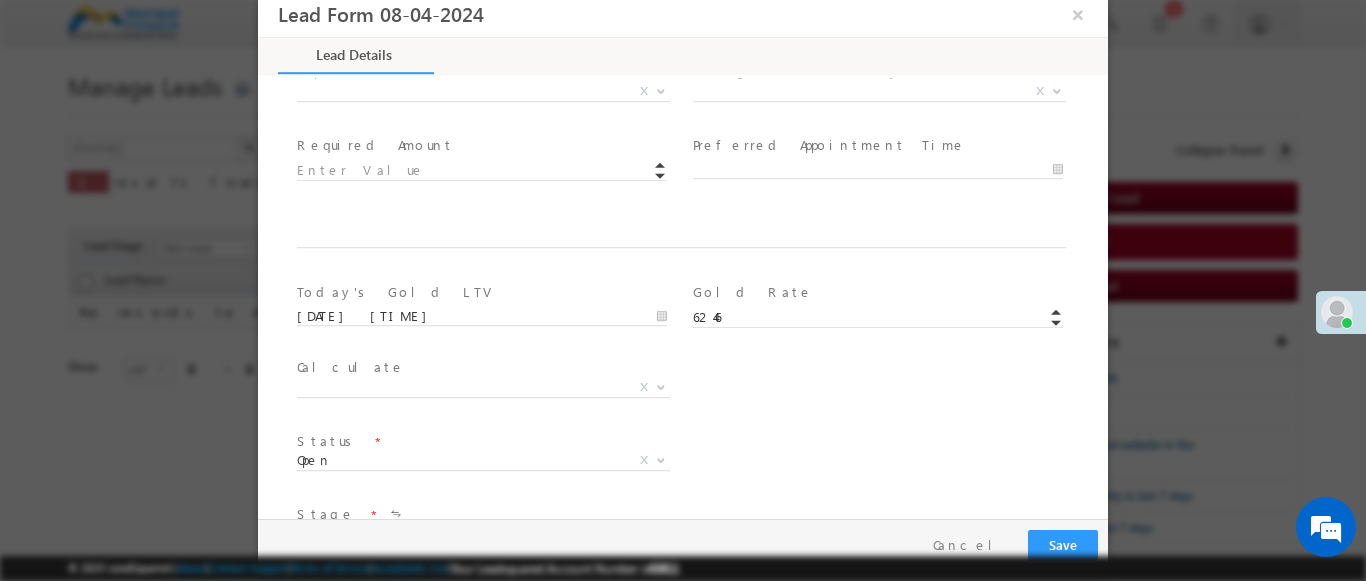 type on "600009" 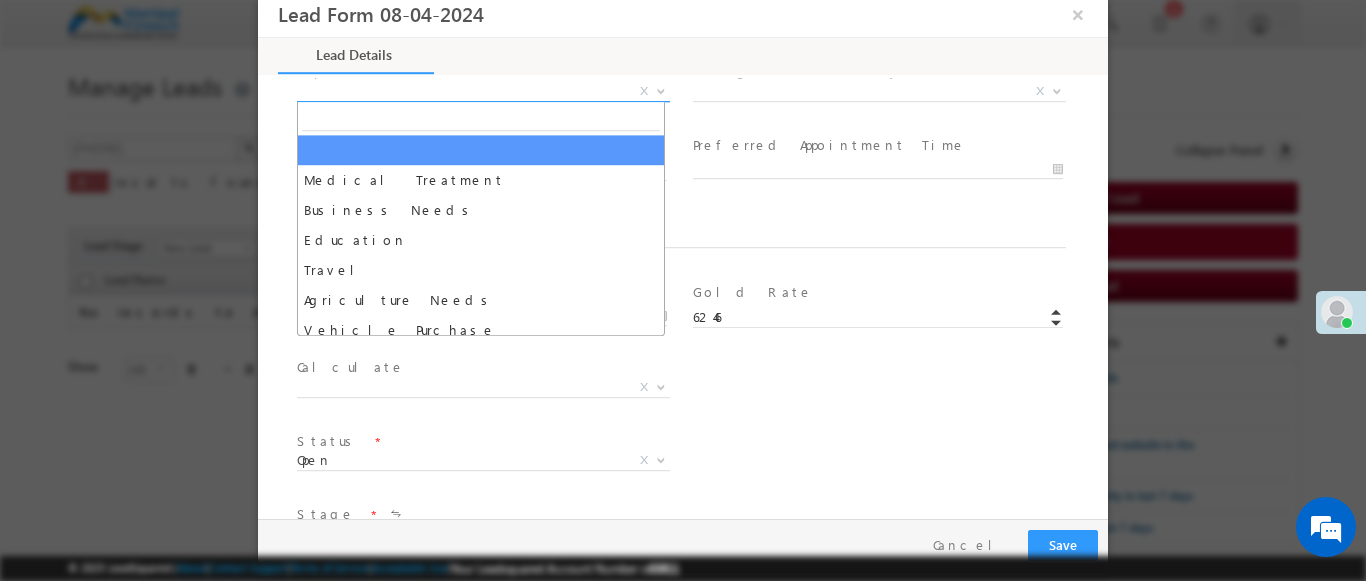 select on "Medical Treatment" 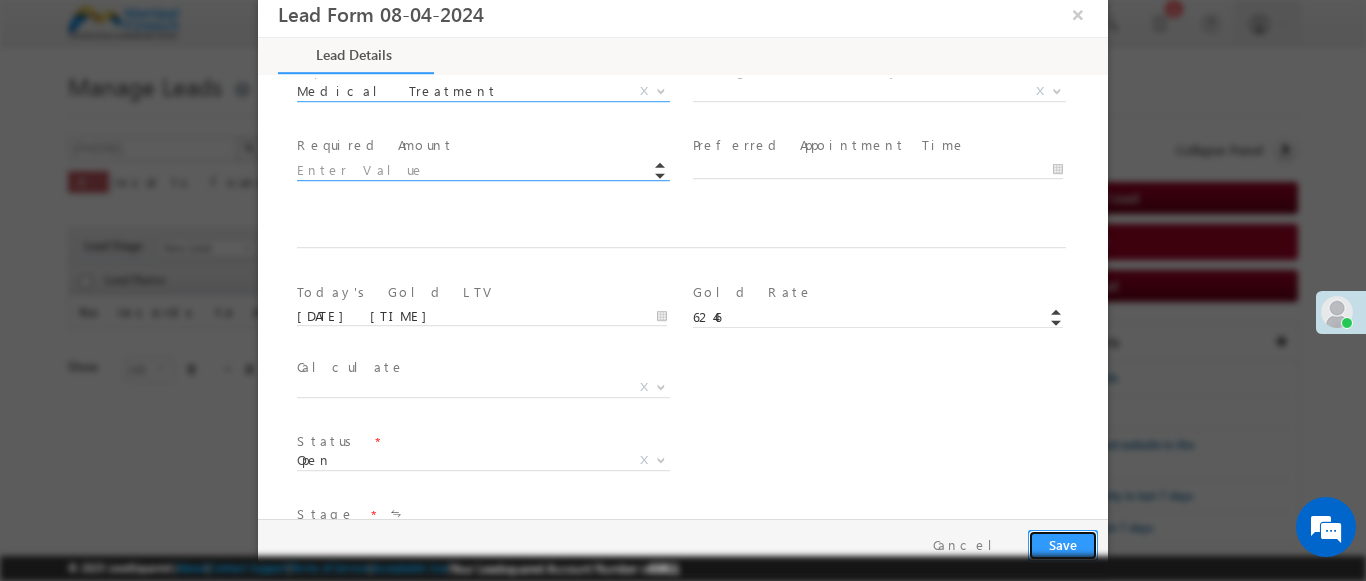 click on "Save" at bounding box center (1063, 545) 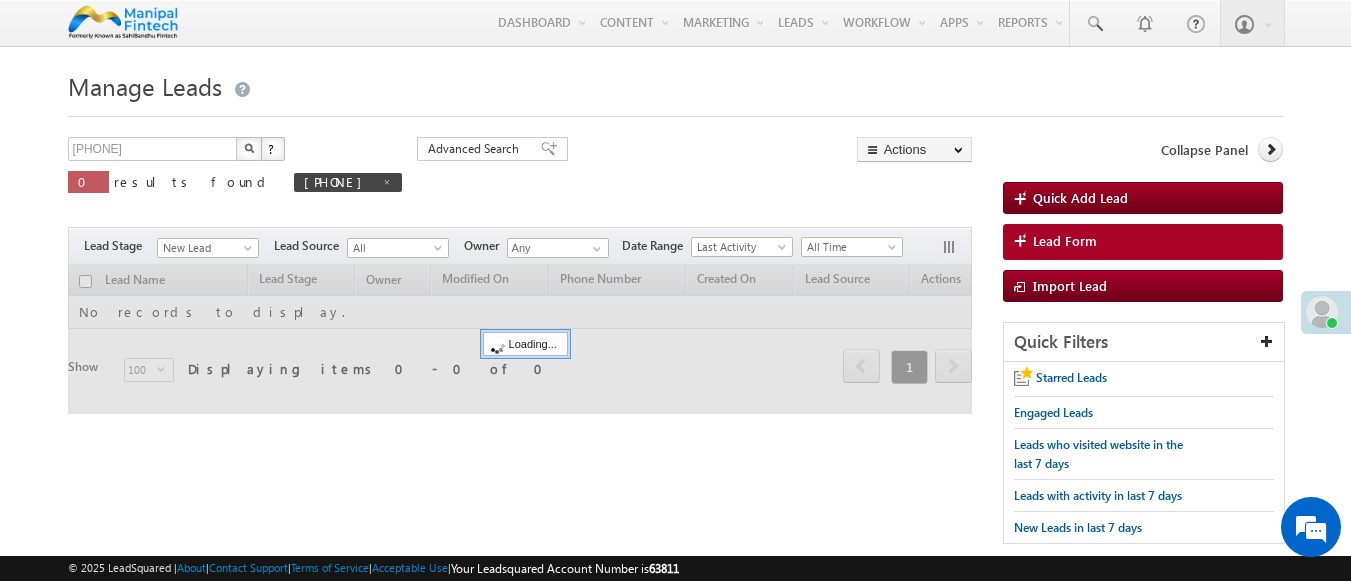 scroll, scrollTop: 0, scrollLeft: 0, axis: both 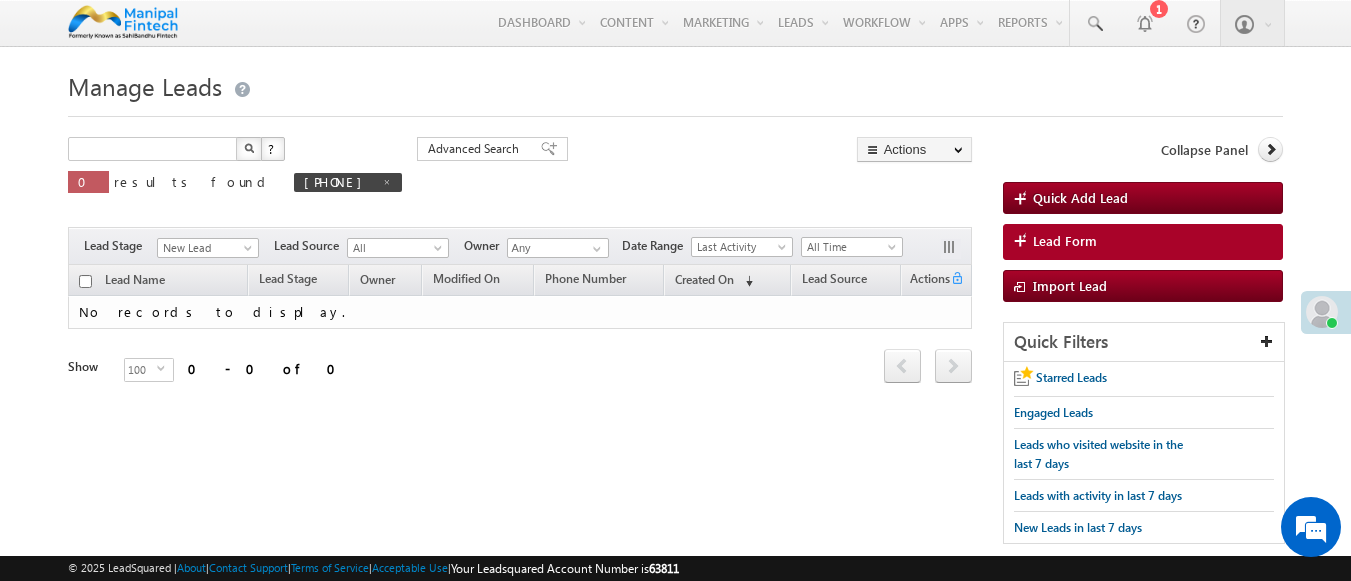 type on "Search Leads" 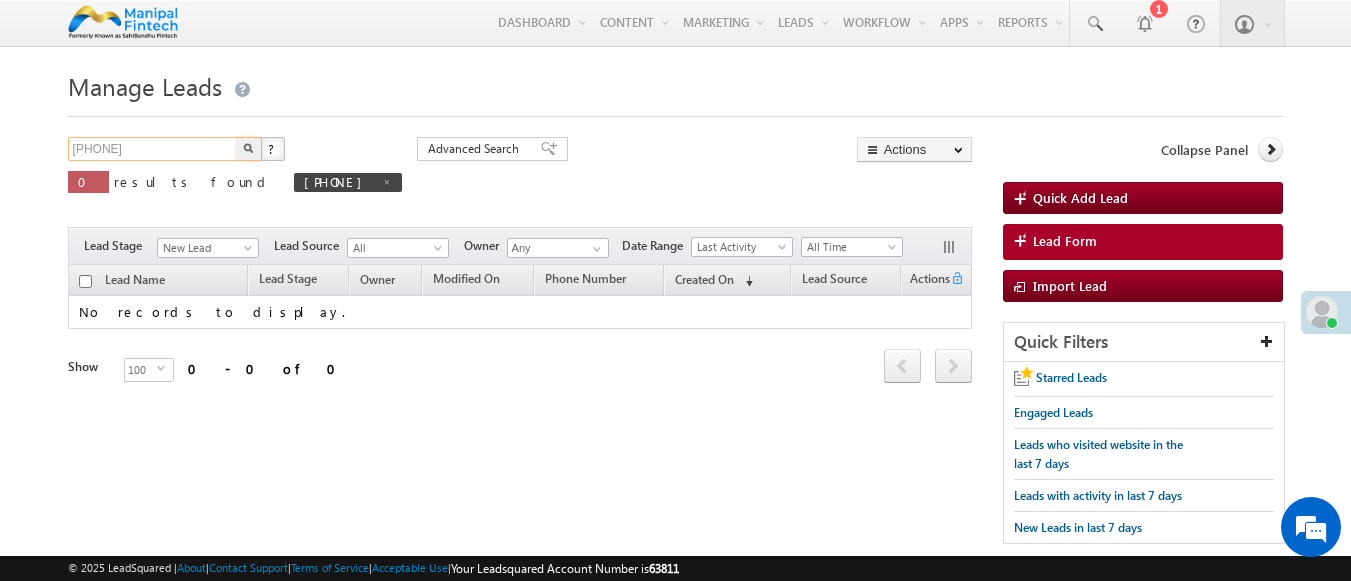 type on "[PHONE]" 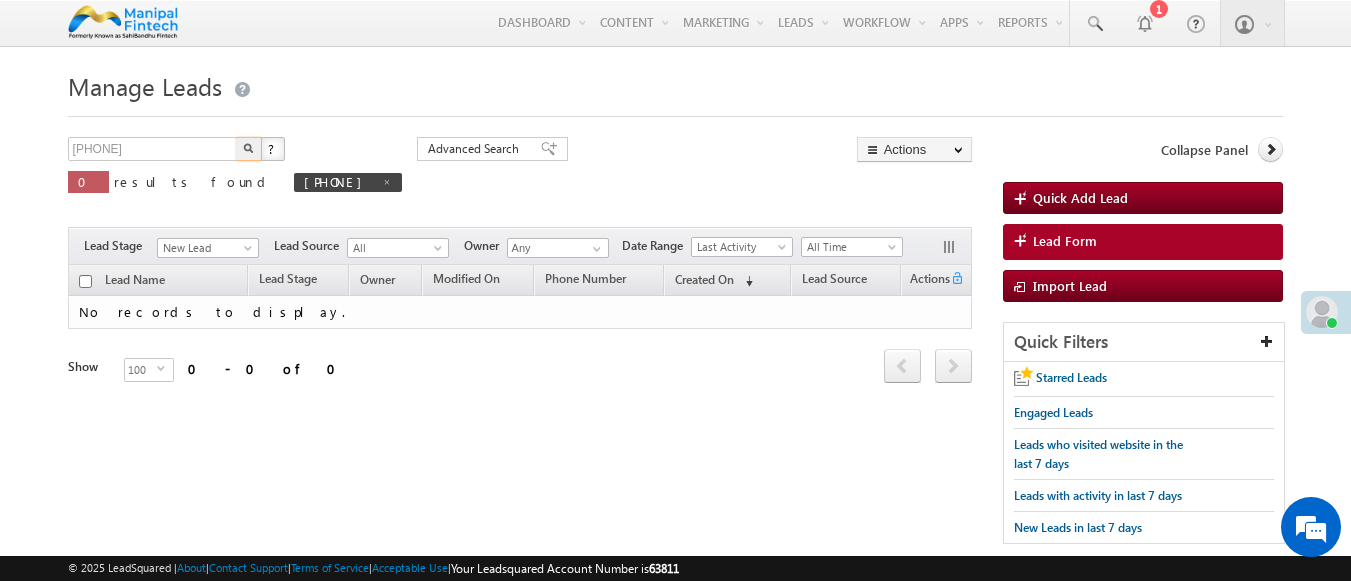 click at bounding box center (248, 148) 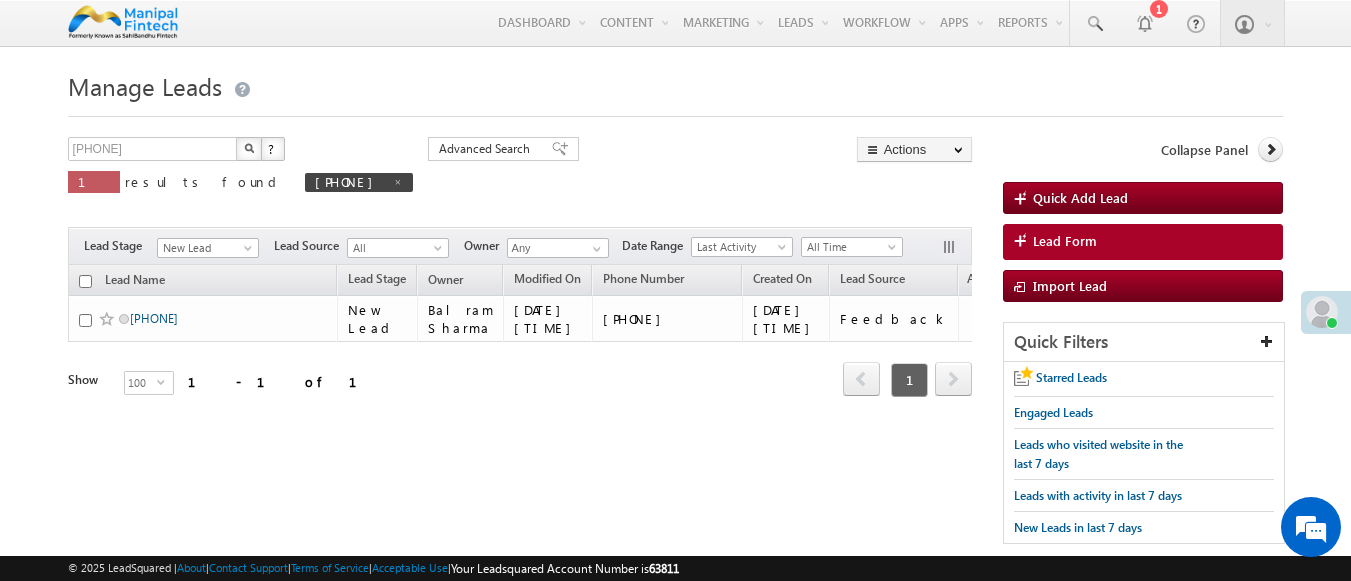 click on "[USERNAME][PHONE]" at bounding box center [154, 318] 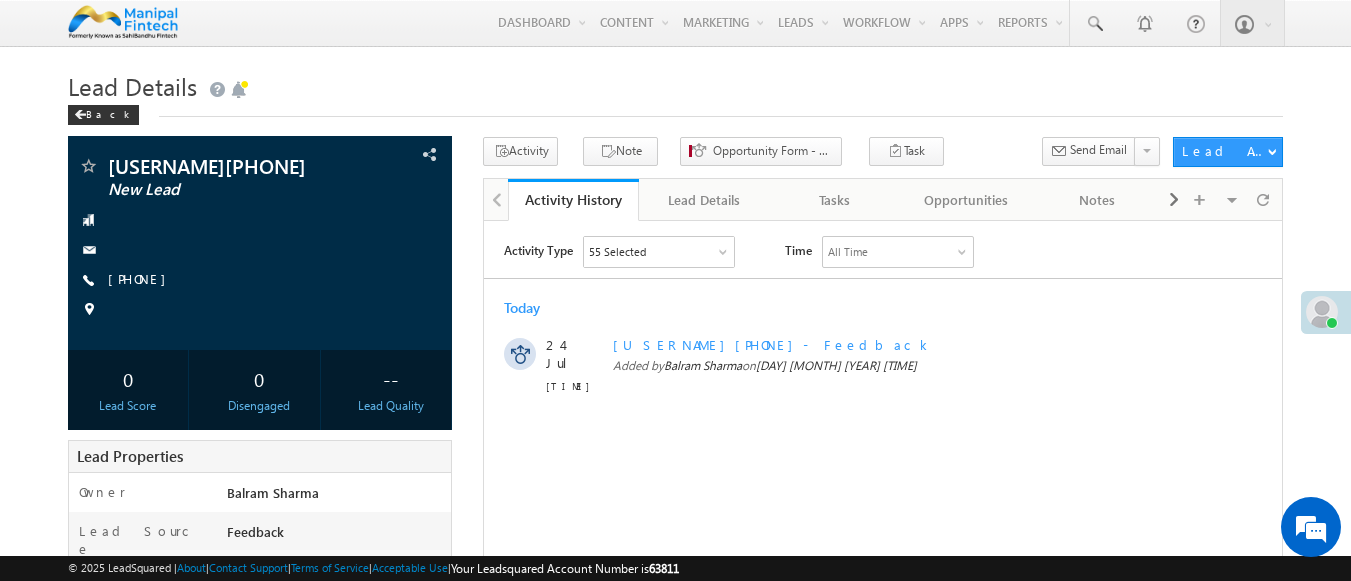 scroll, scrollTop: 0, scrollLeft: 0, axis: both 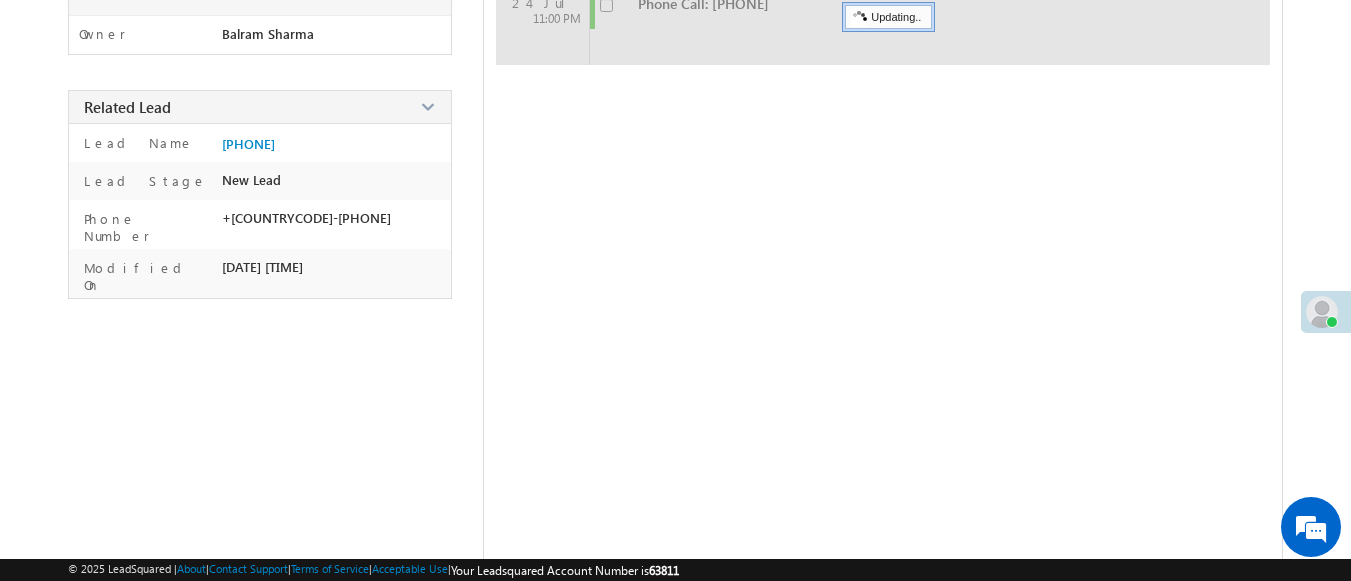 checkbox on "false" 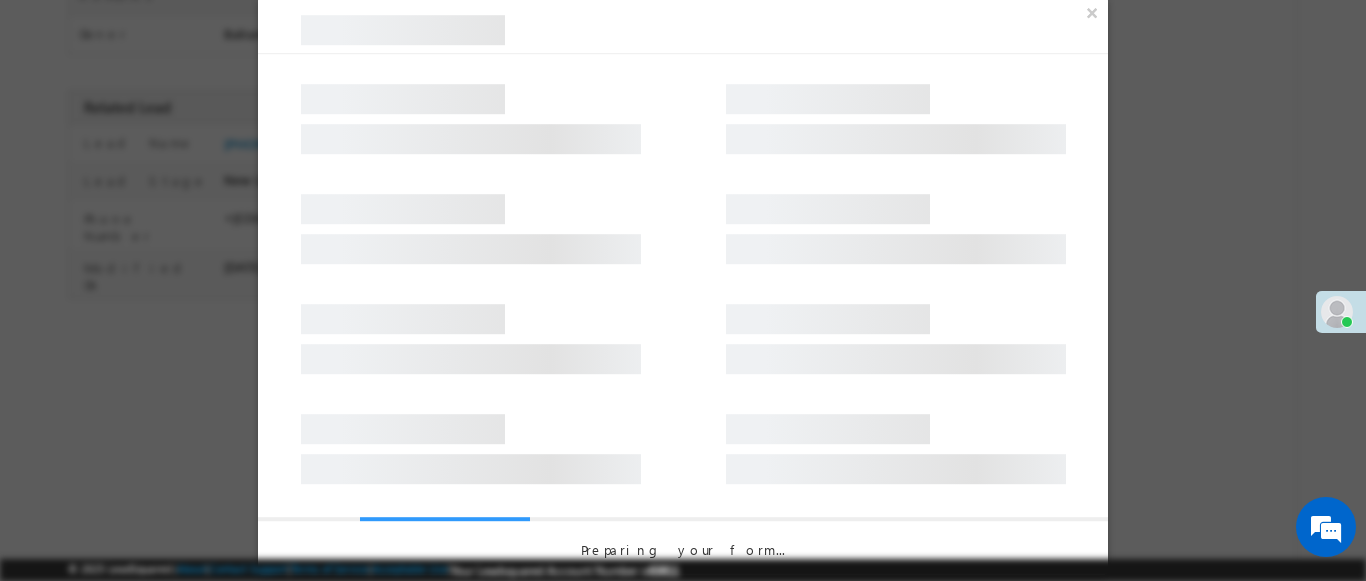 scroll, scrollTop: 356, scrollLeft: 0, axis: vertical 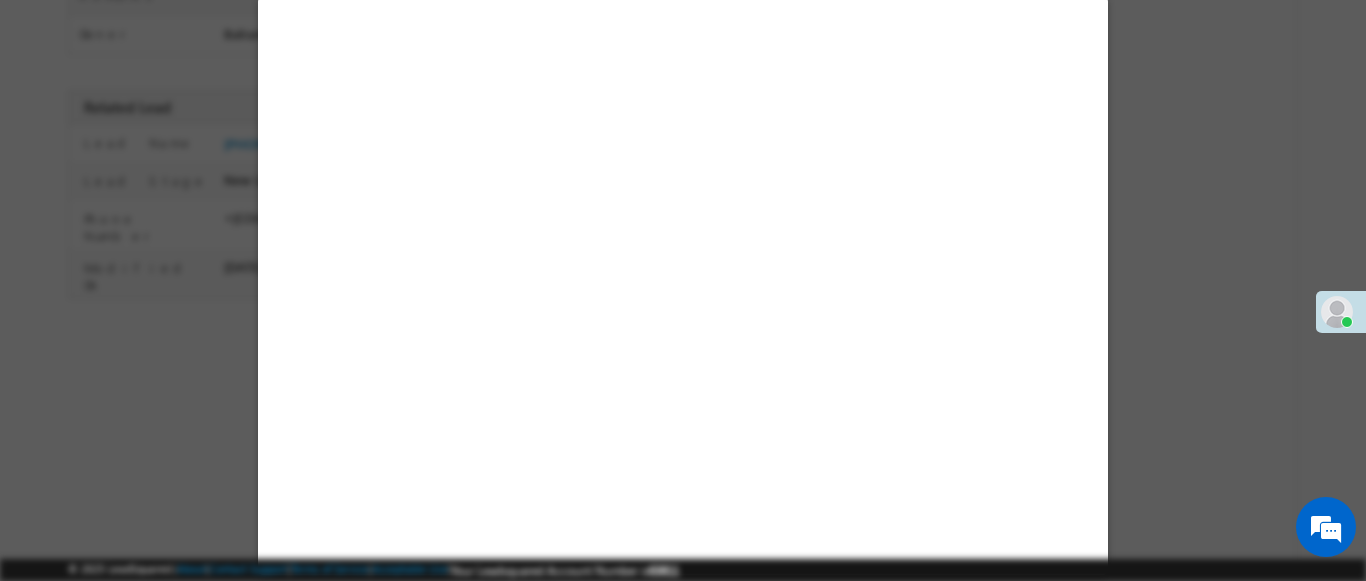 select on "Feedback" 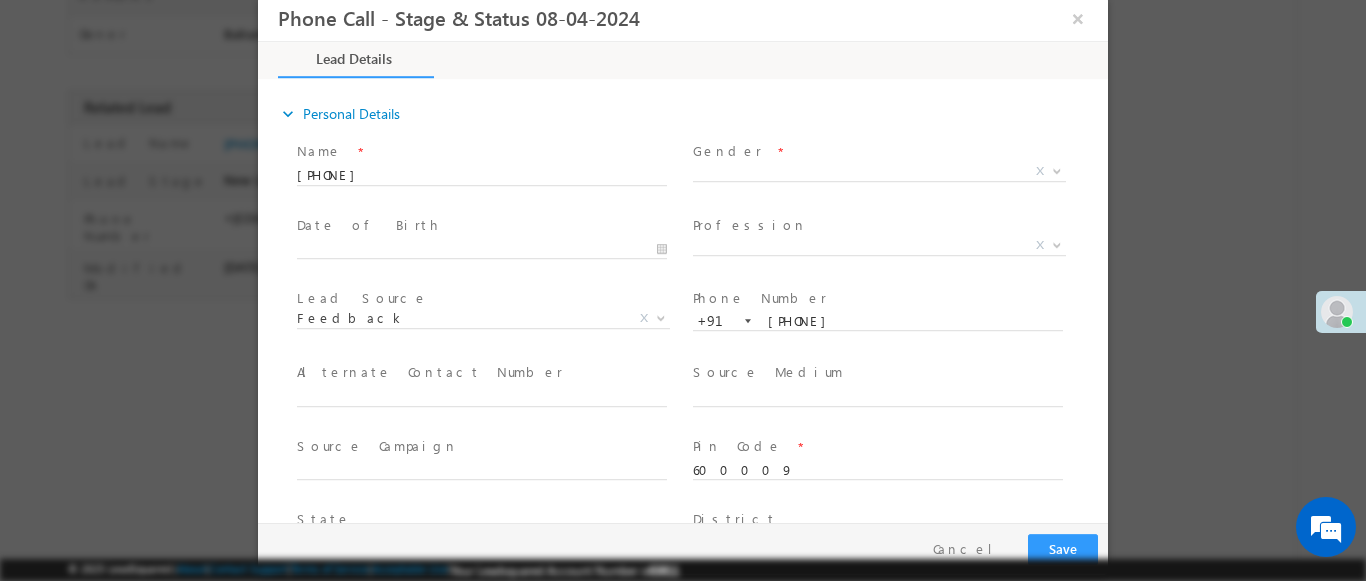 scroll, scrollTop: 0, scrollLeft: 0, axis: both 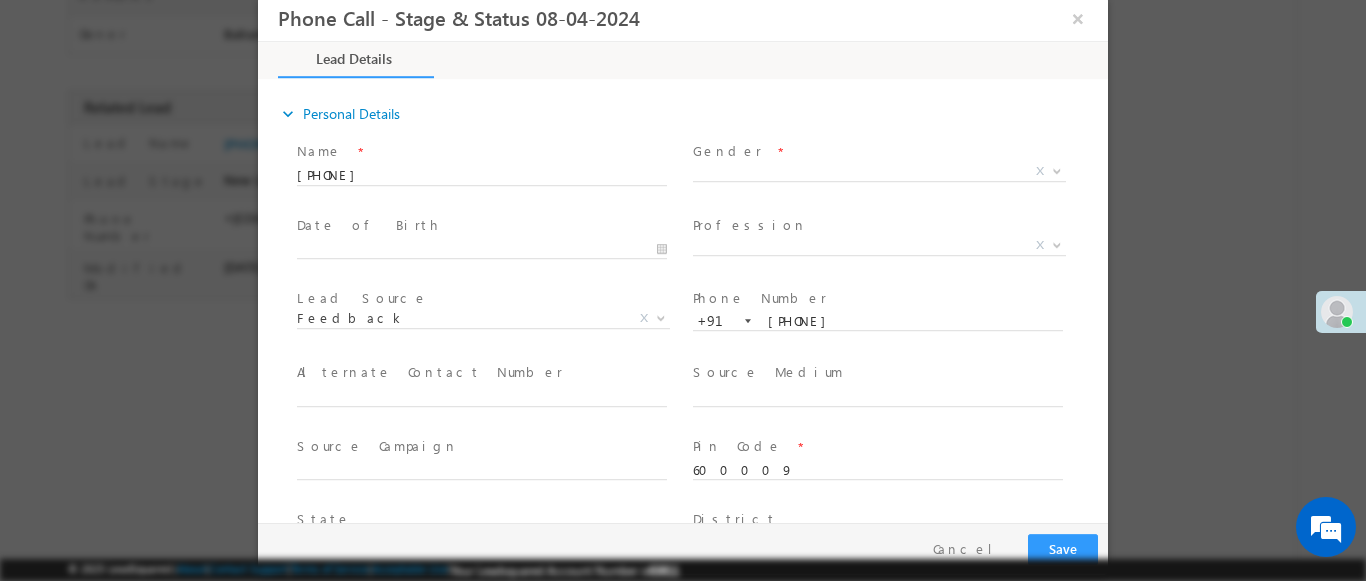 type on "[DATE] [TIME]" 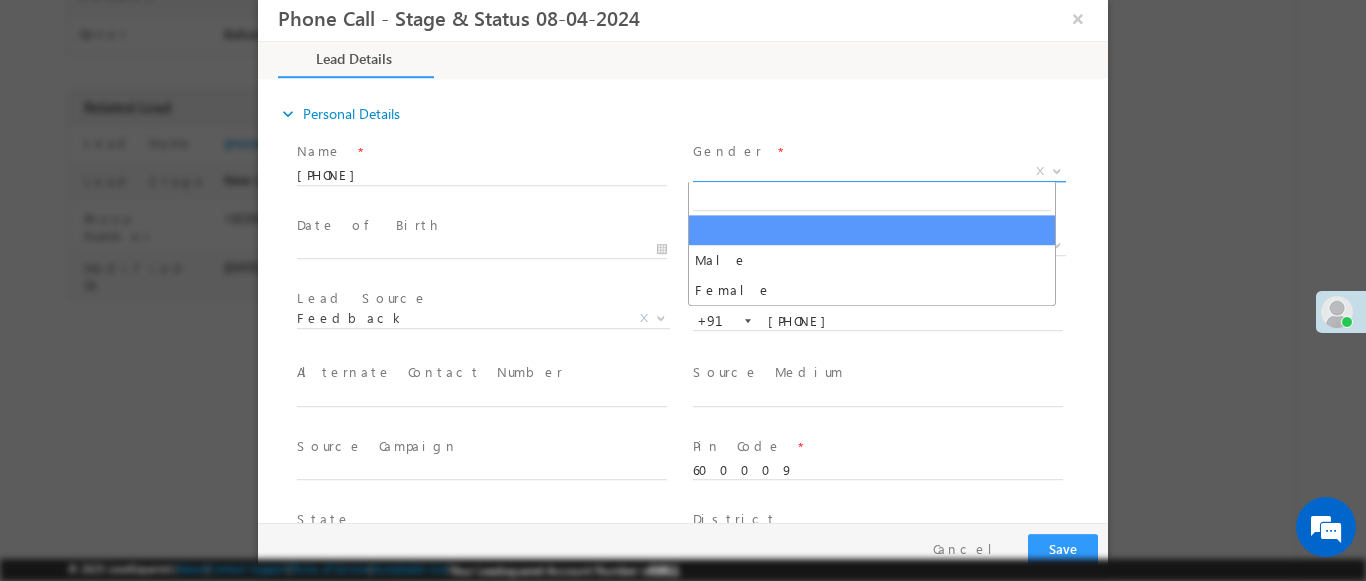 select on "Male" 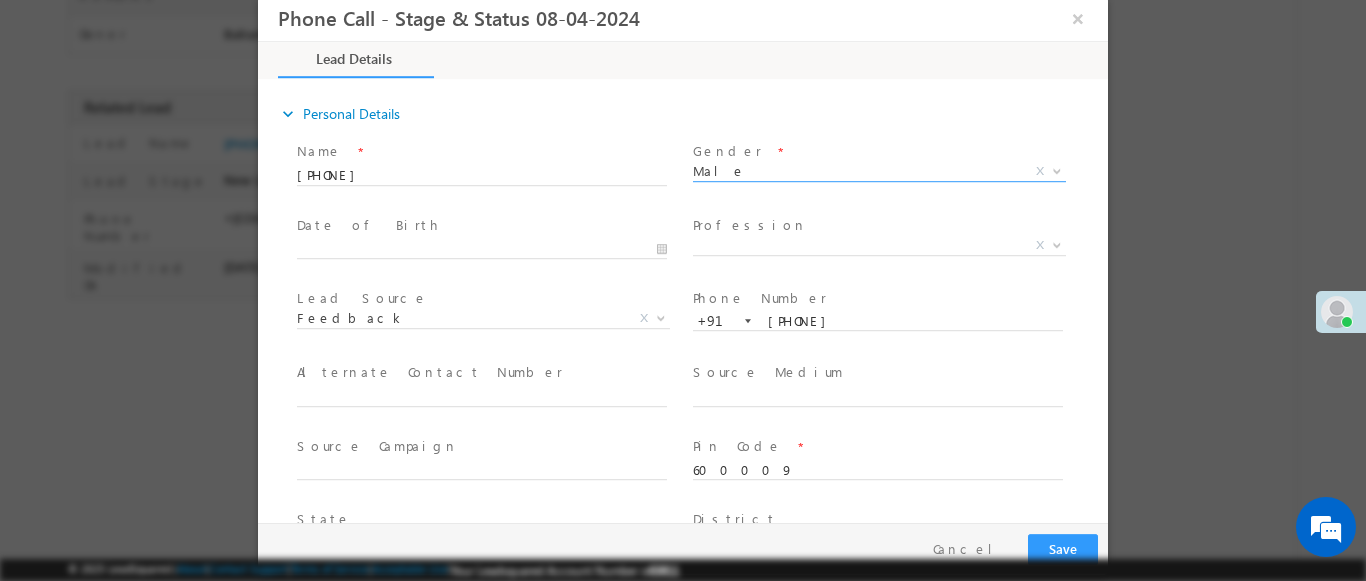 scroll, scrollTop: 665, scrollLeft: 0, axis: vertical 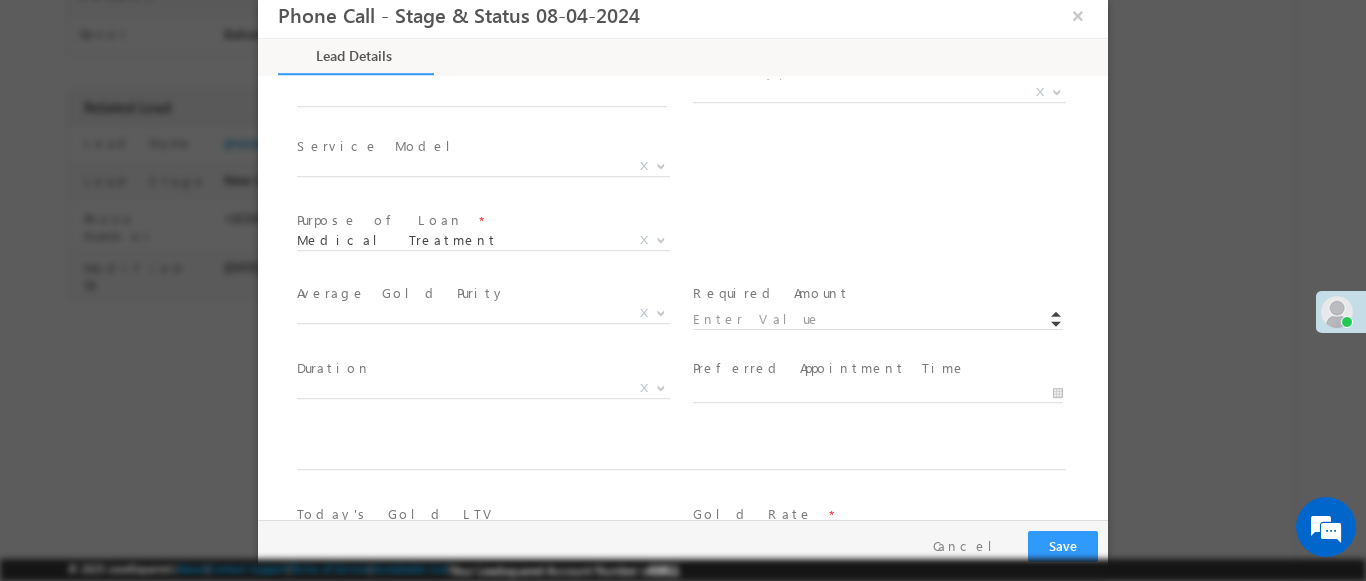 click at bounding box center [1057, 91] 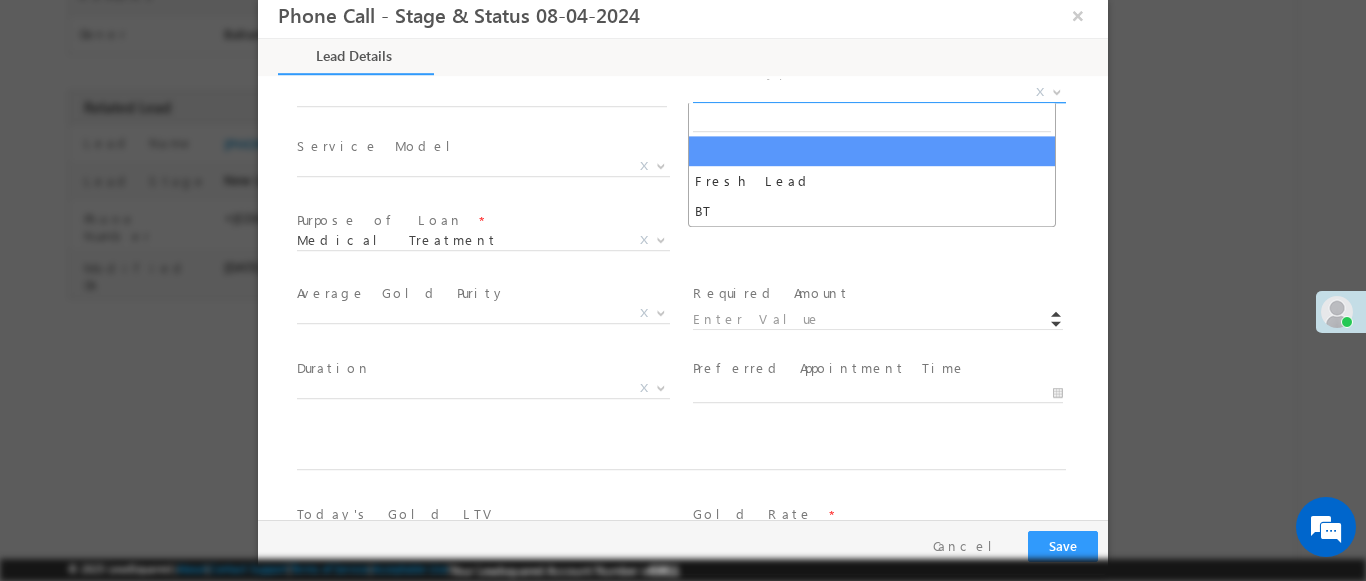 select on "Fresh Lead" 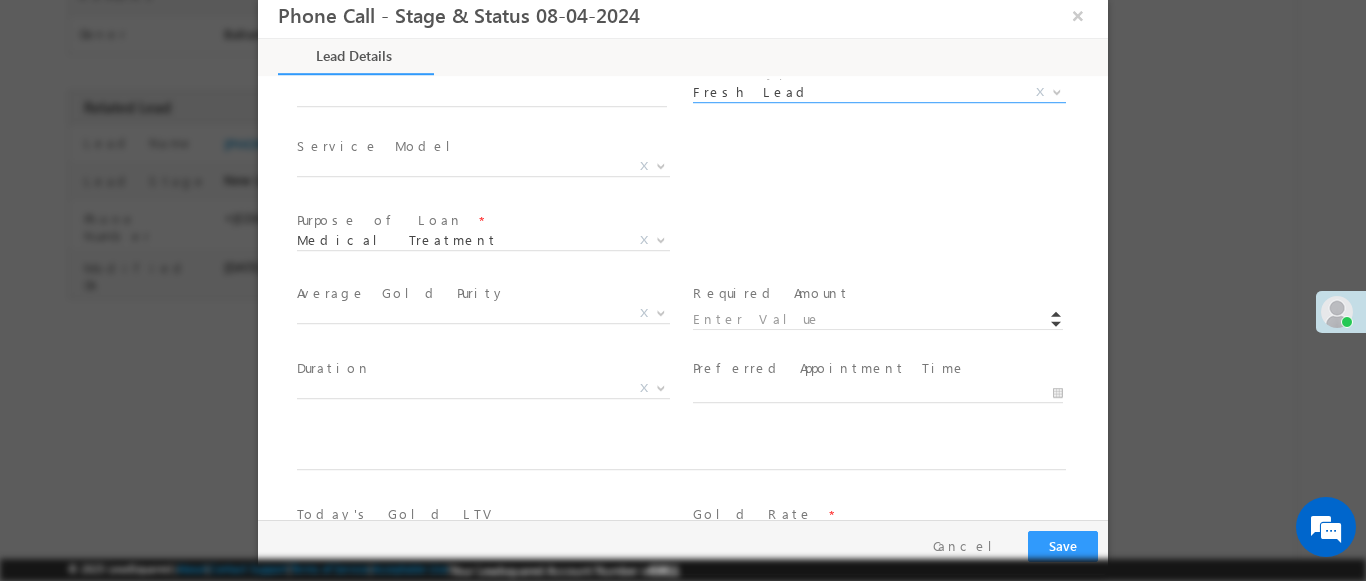 click at bounding box center (661, 165) 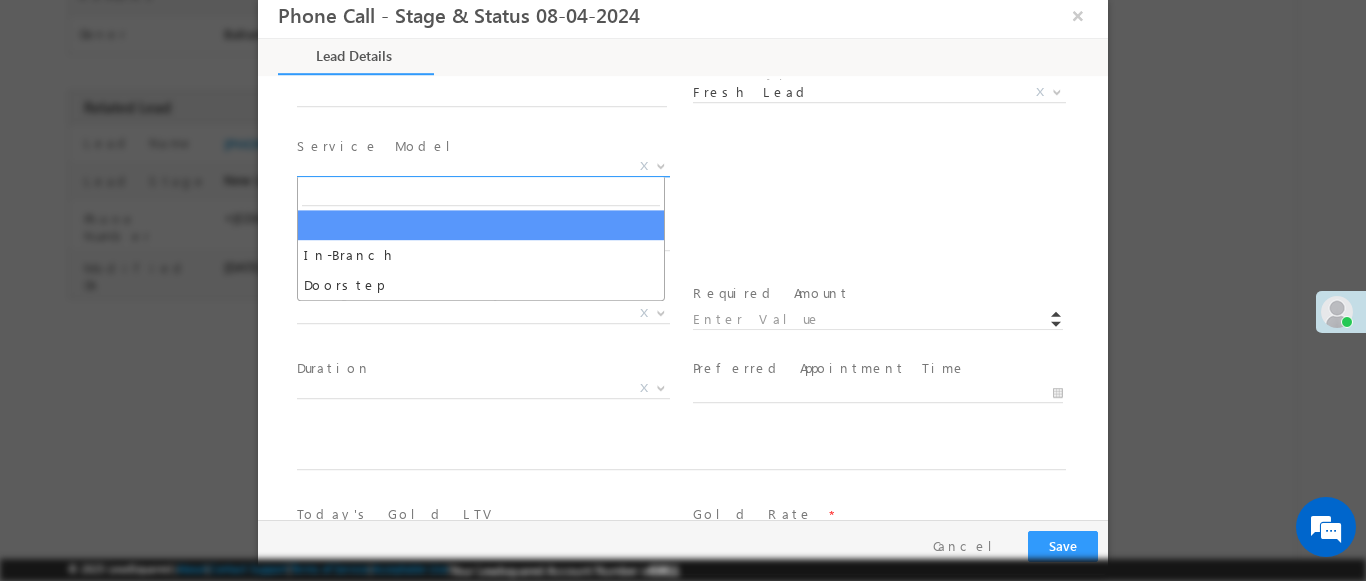 select on "In-Branch" 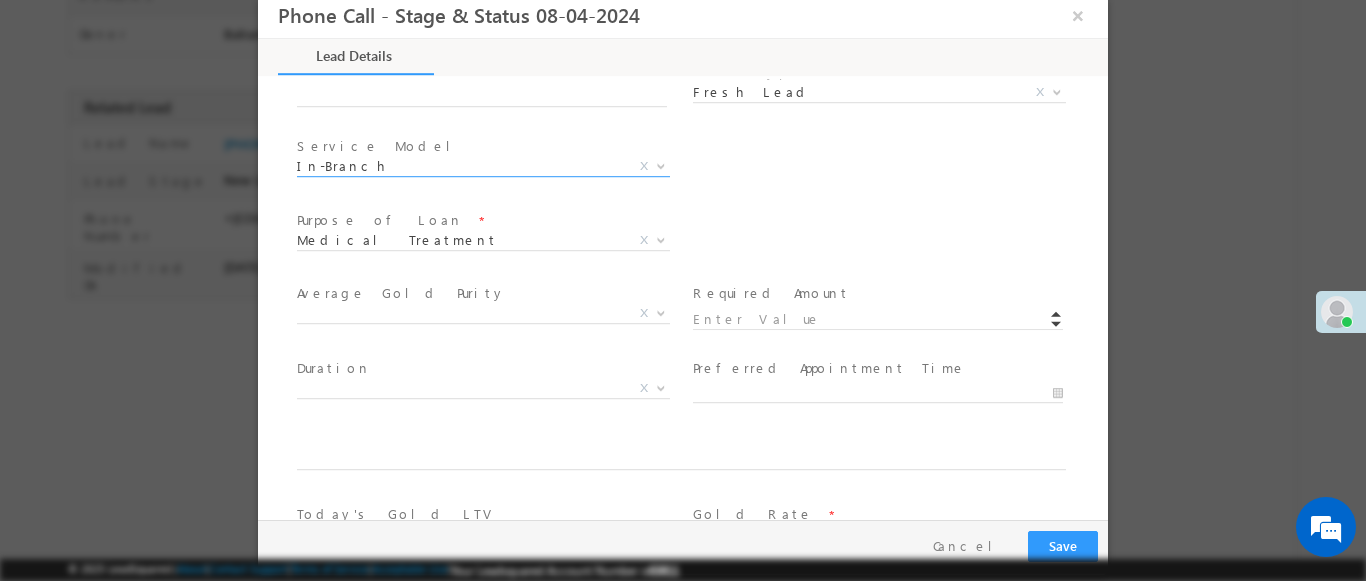 scroll, scrollTop: 1168, scrollLeft: 0, axis: vertical 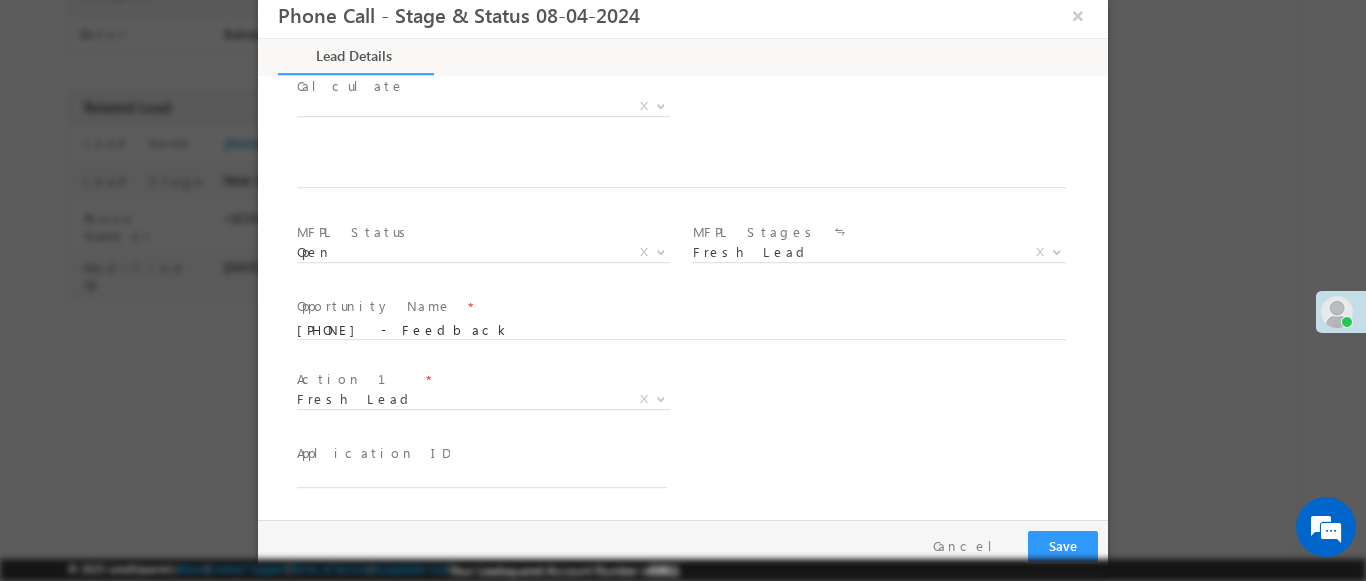 click at bounding box center (661, 398) 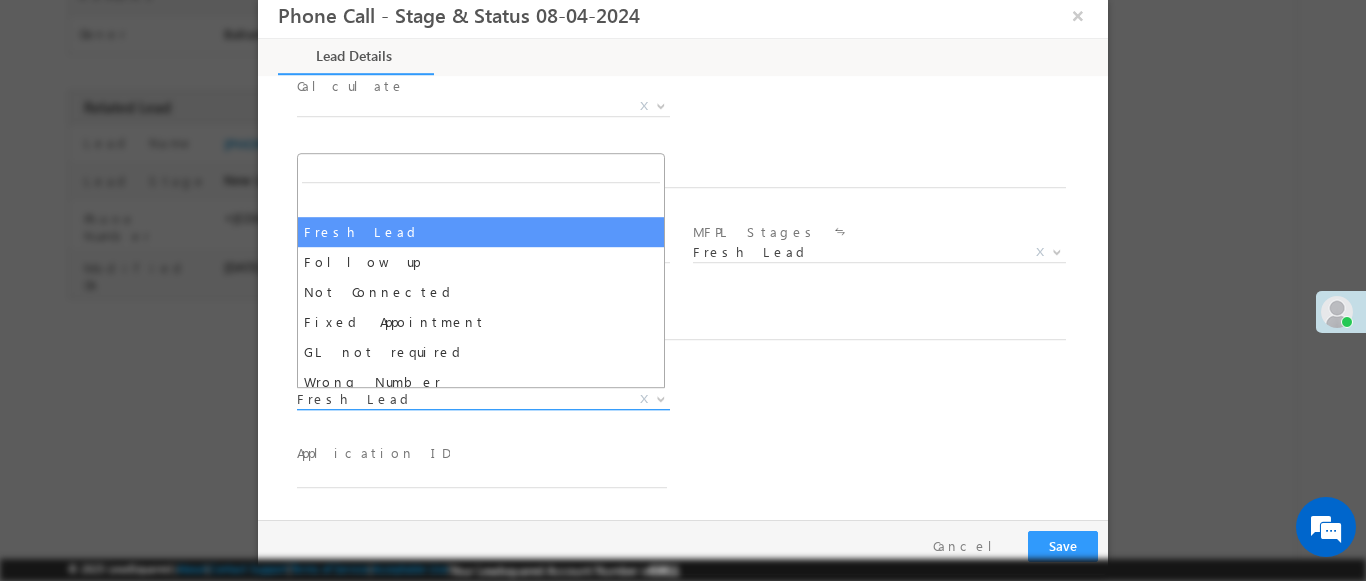 select on "Fixed Appointment" 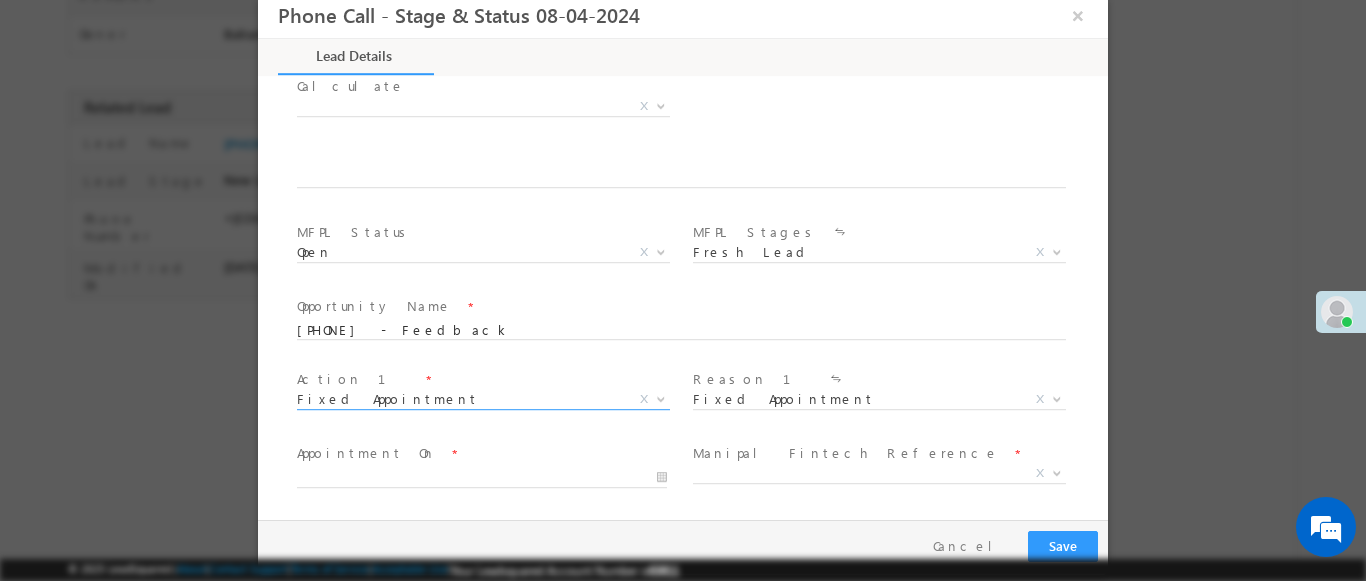 scroll, scrollTop: 3, scrollLeft: 0, axis: vertical 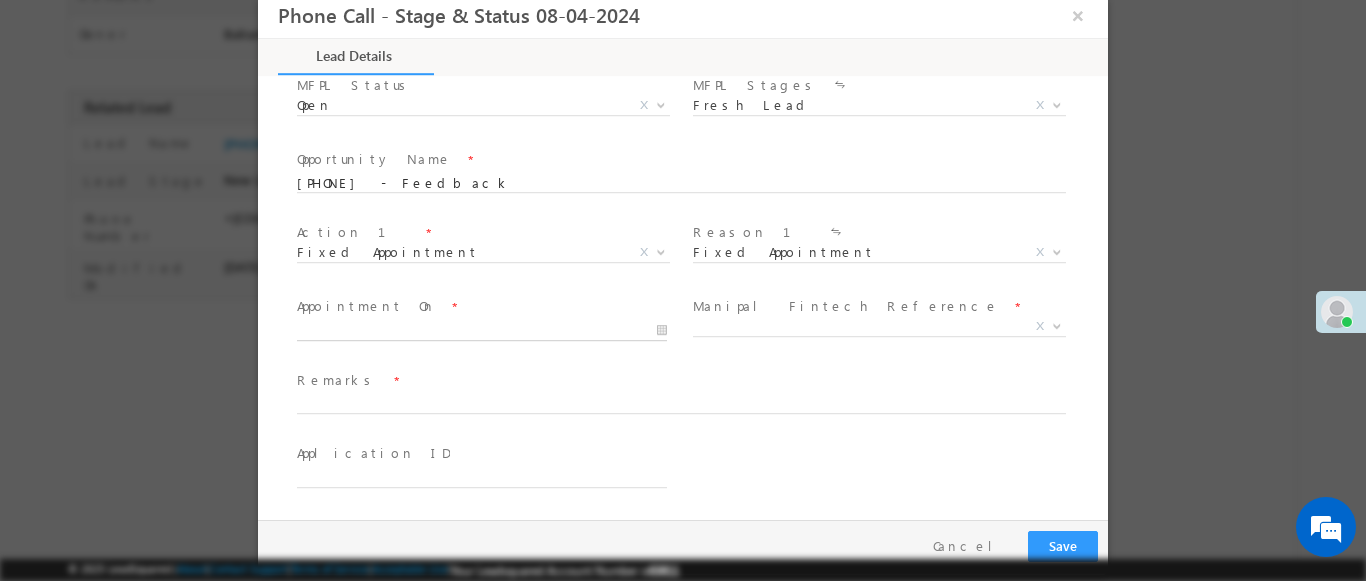 click at bounding box center (482, 331) 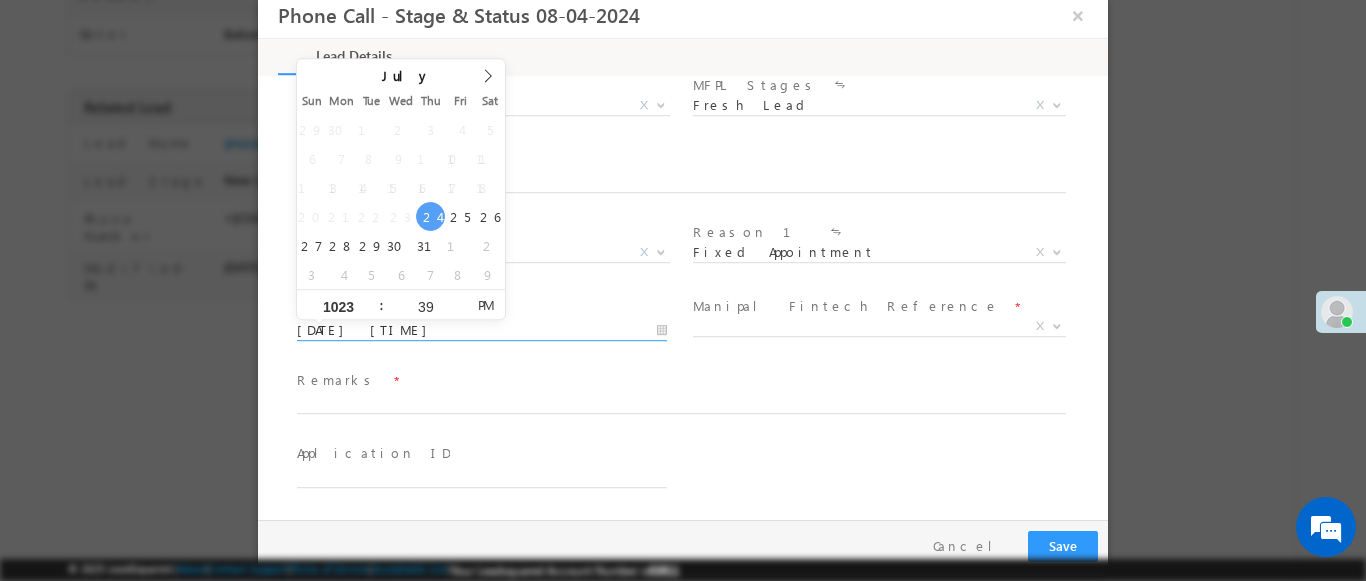 type on "1023" 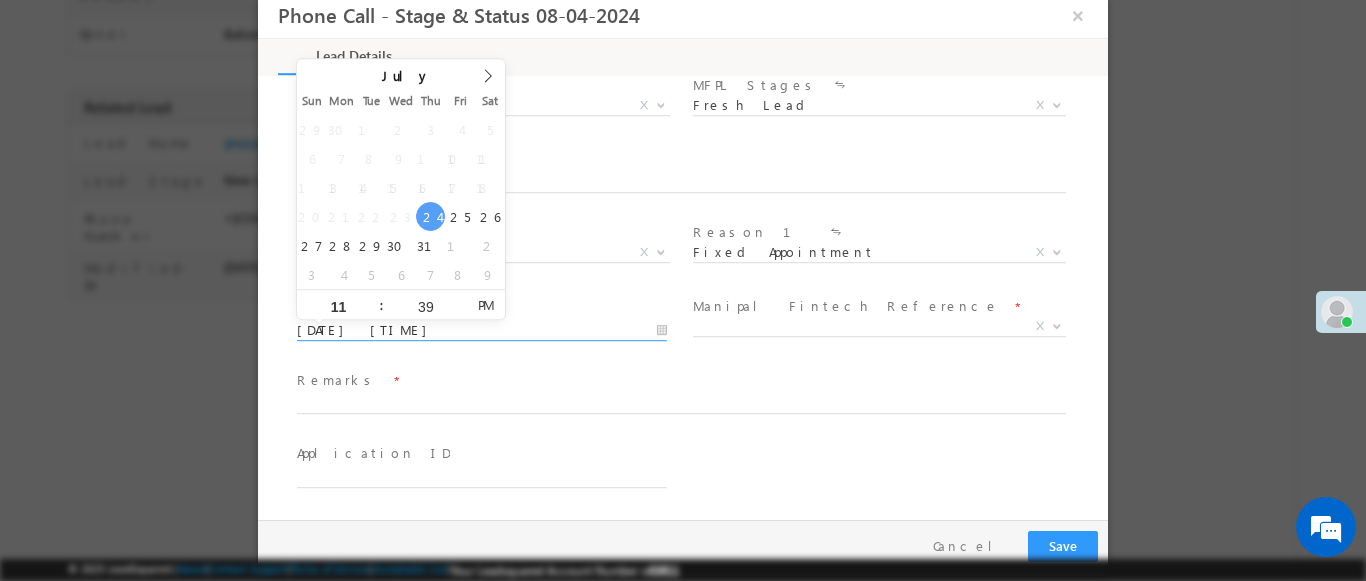 click at bounding box center (1057, 325) 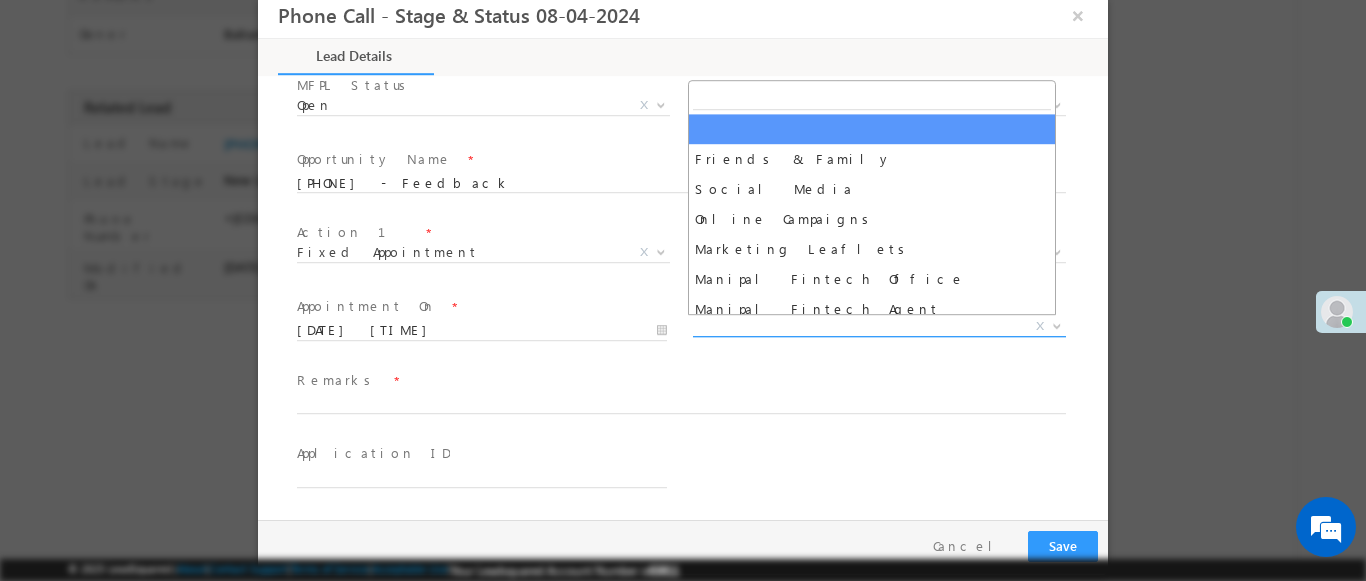 select on "Friends & Family" 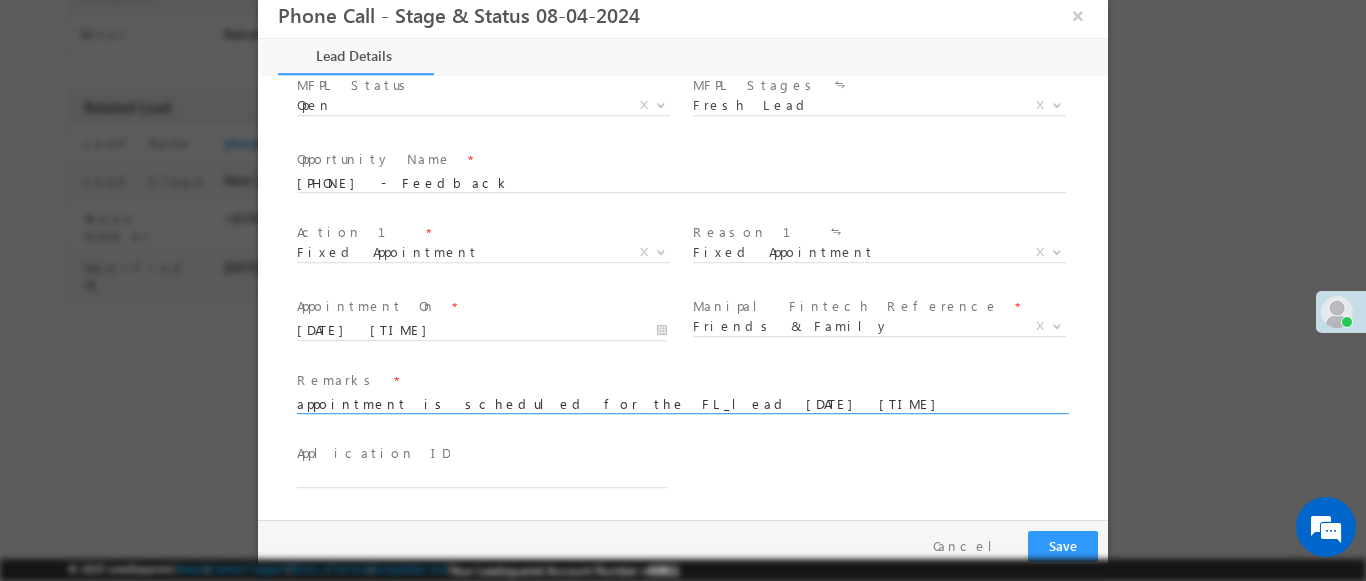 type on "appointment is scheduled for the FL_lead [DATE] [TIME]" 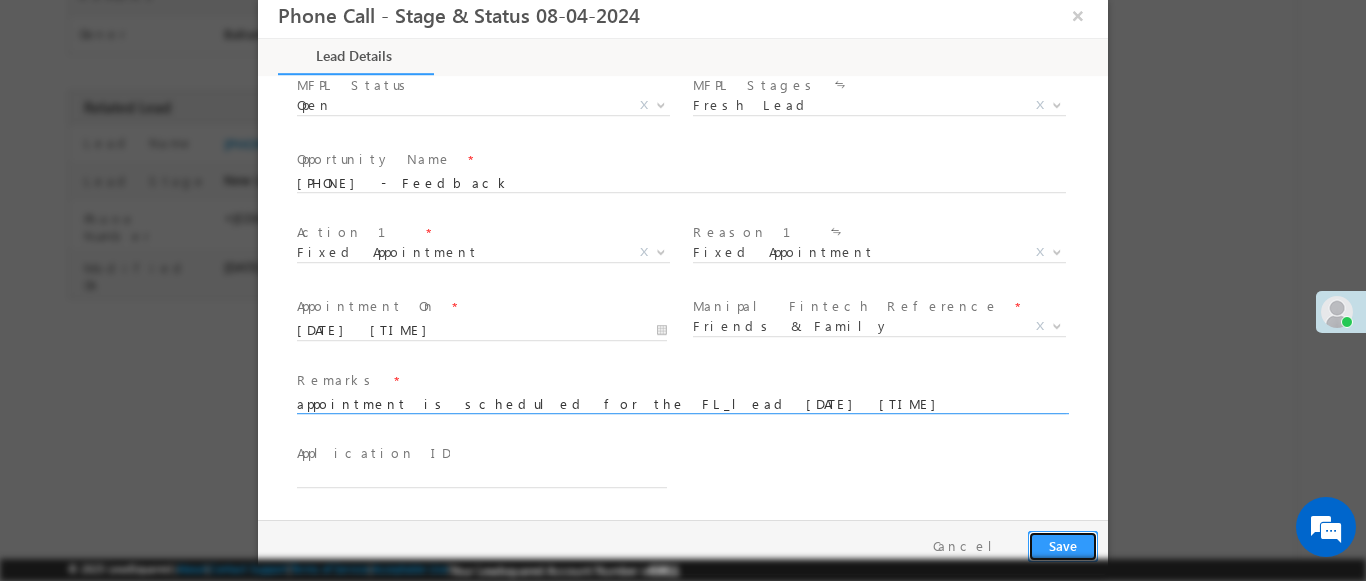 click on "Save" at bounding box center [1063, 546] 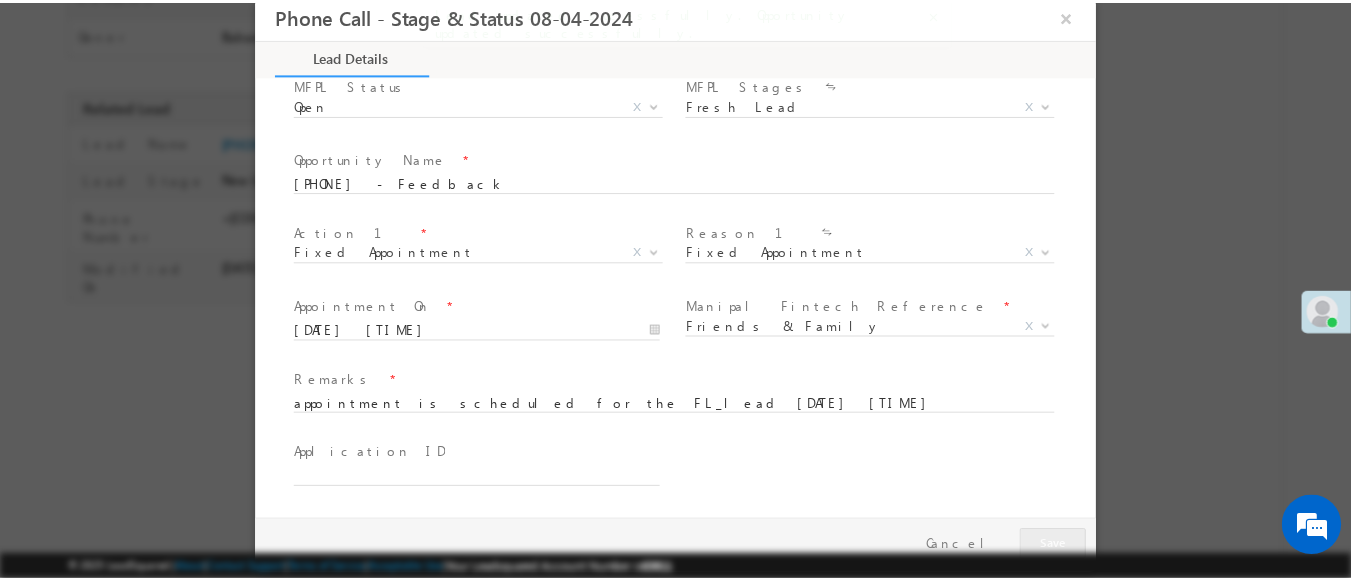scroll, scrollTop: 409, scrollLeft: 0, axis: vertical 